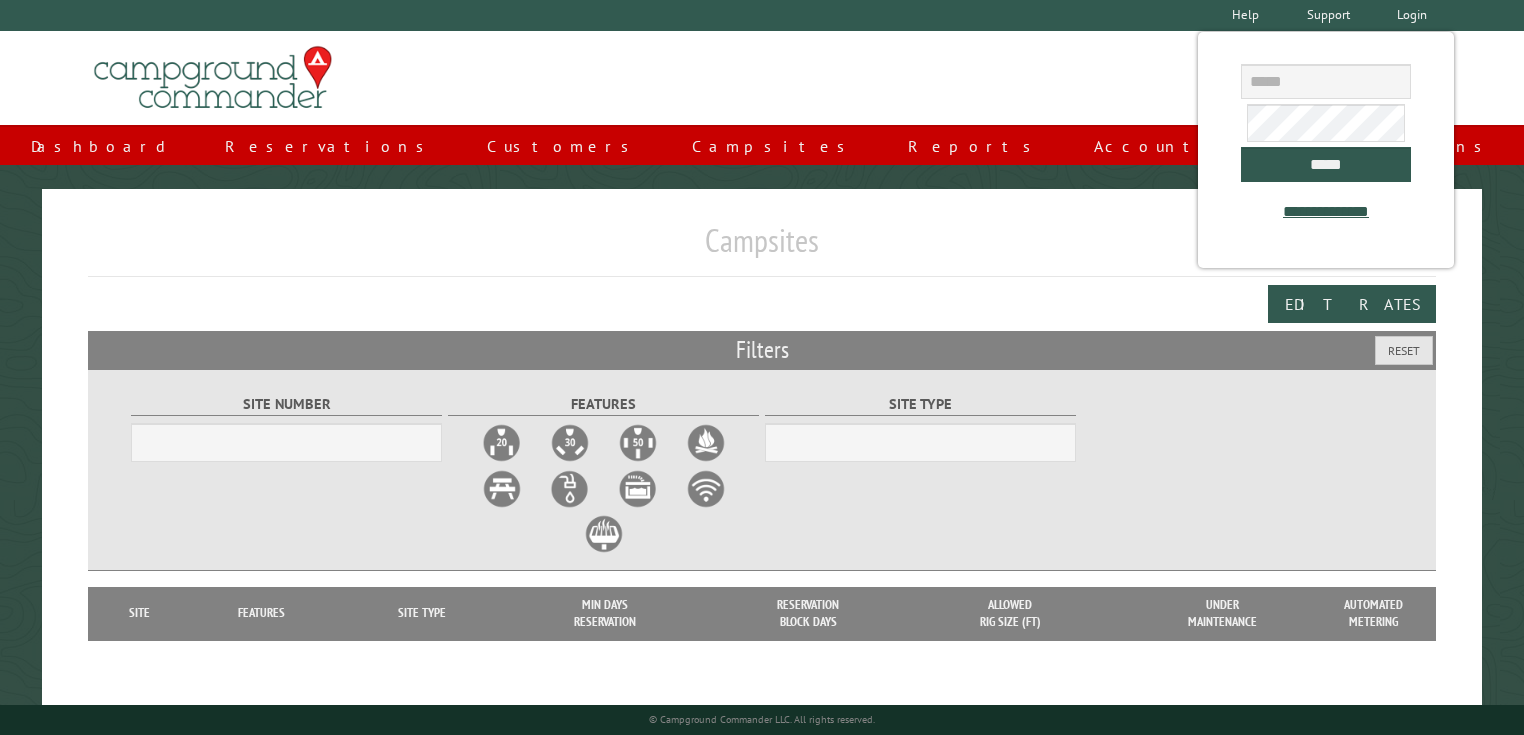 scroll, scrollTop: 0, scrollLeft: 0, axis: both 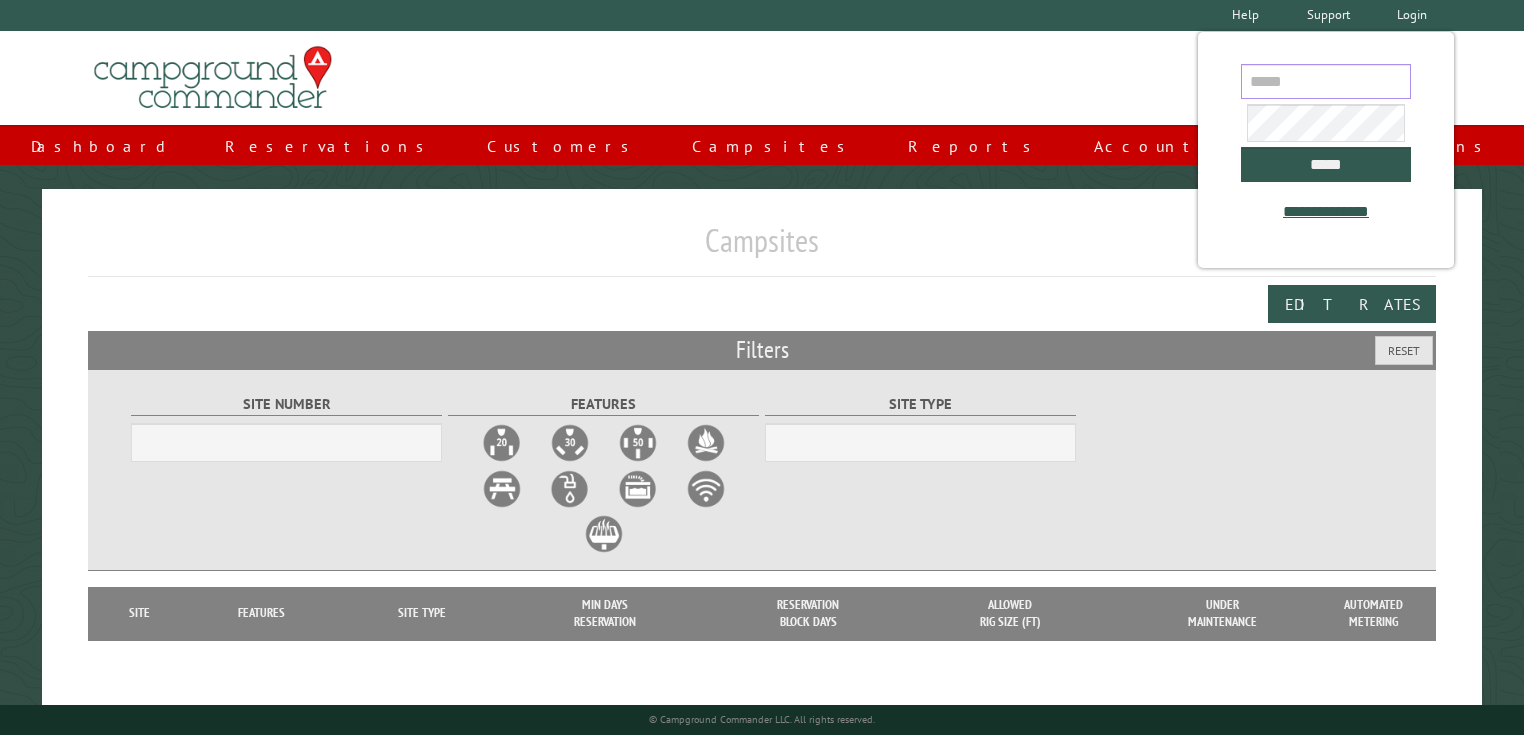 click at bounding box center (1326, 81) 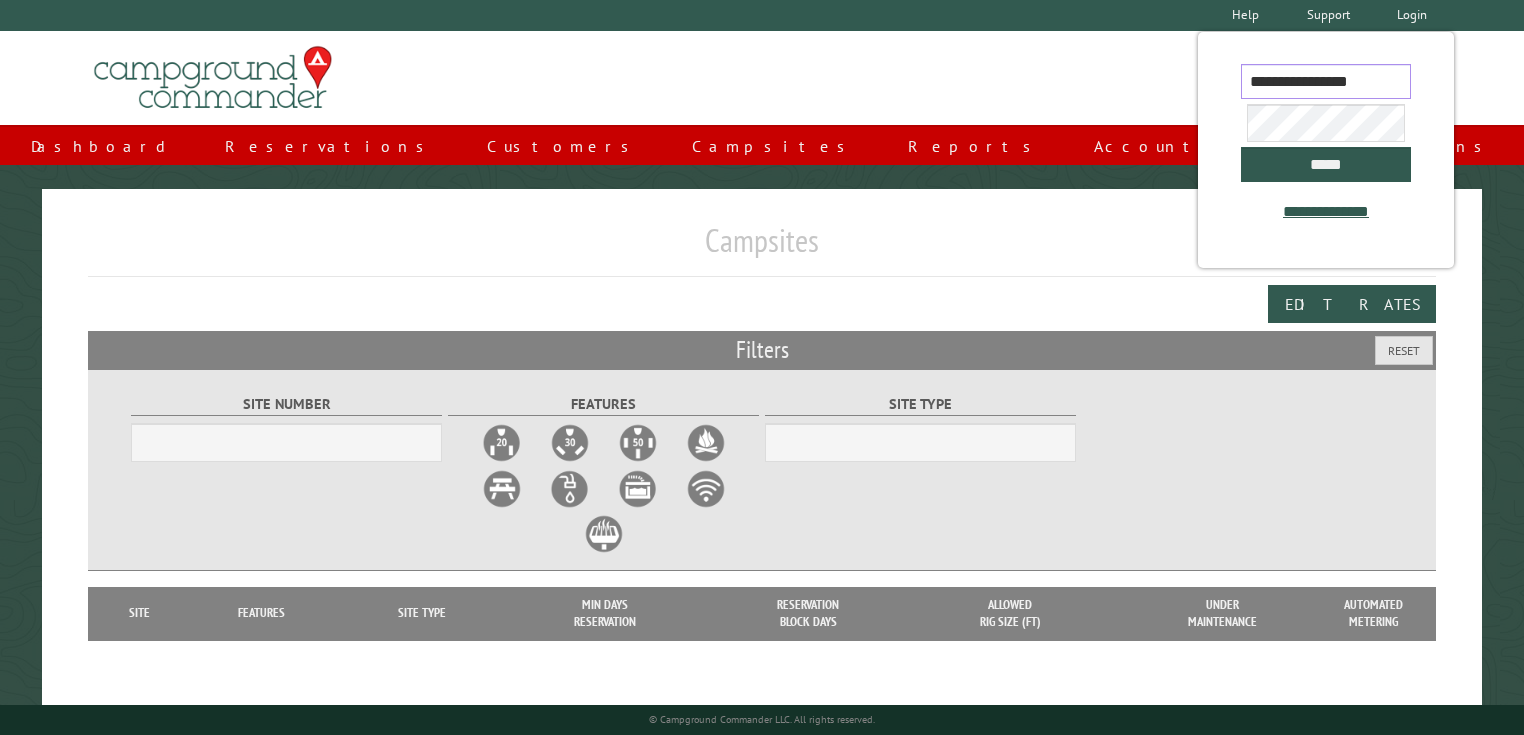 scroll, scrollTop: 0, scrollLeft: 5, axis: horizontal 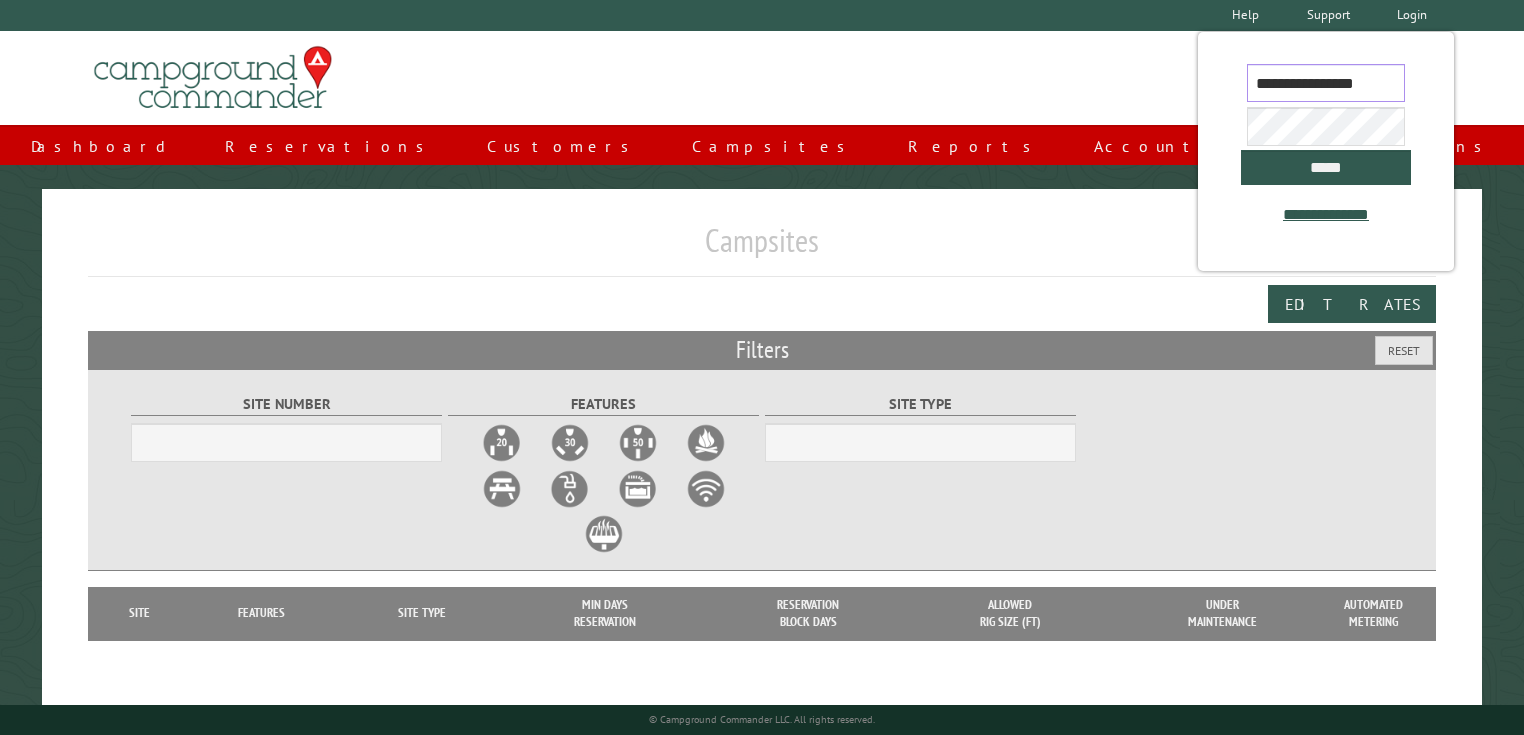 type on "**********" 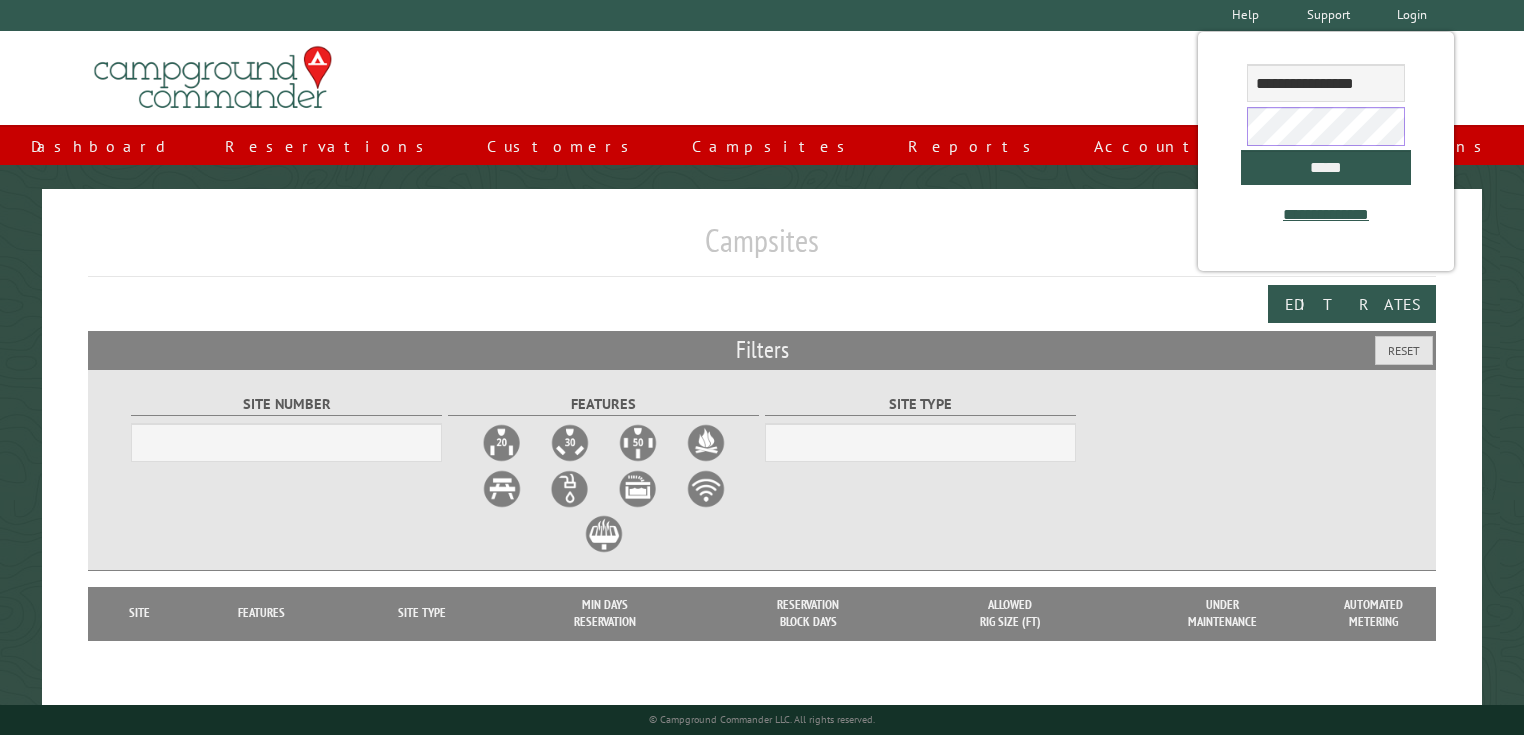 scroll, scrollTop: 0, scrollLeft: 0, axis: both 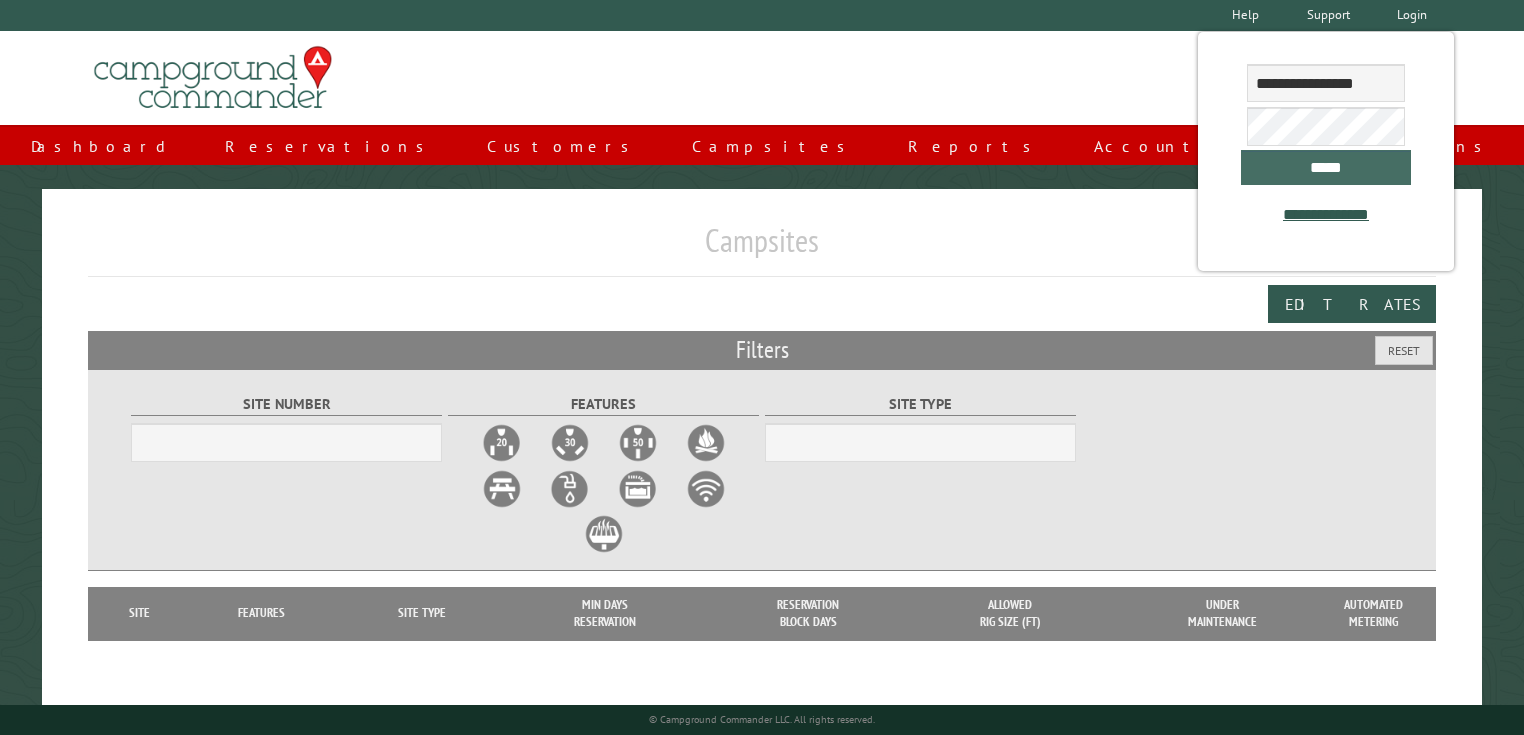 click on "*****" at bounding box center (1326, 167) 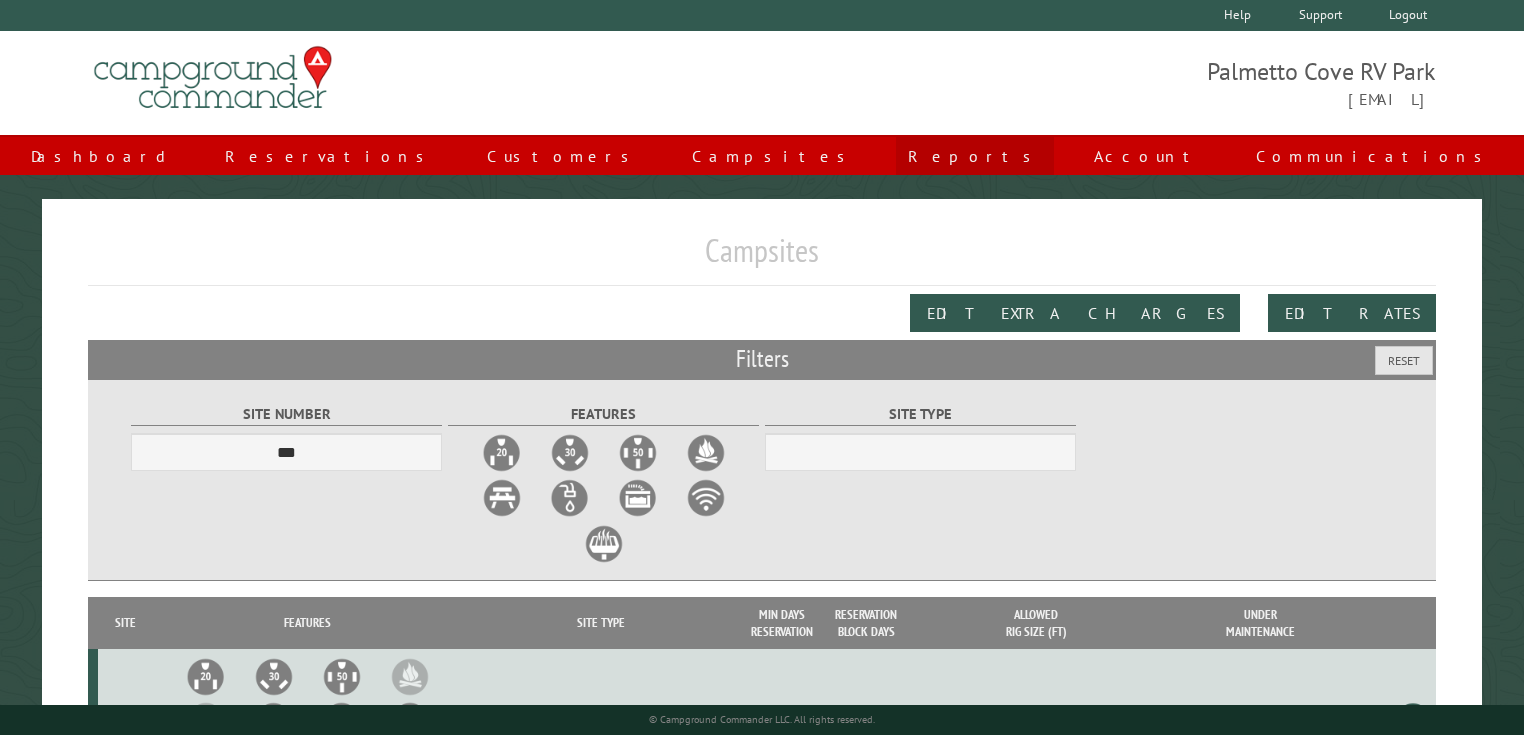 click on "Reports" at bounding box center (975, 156) 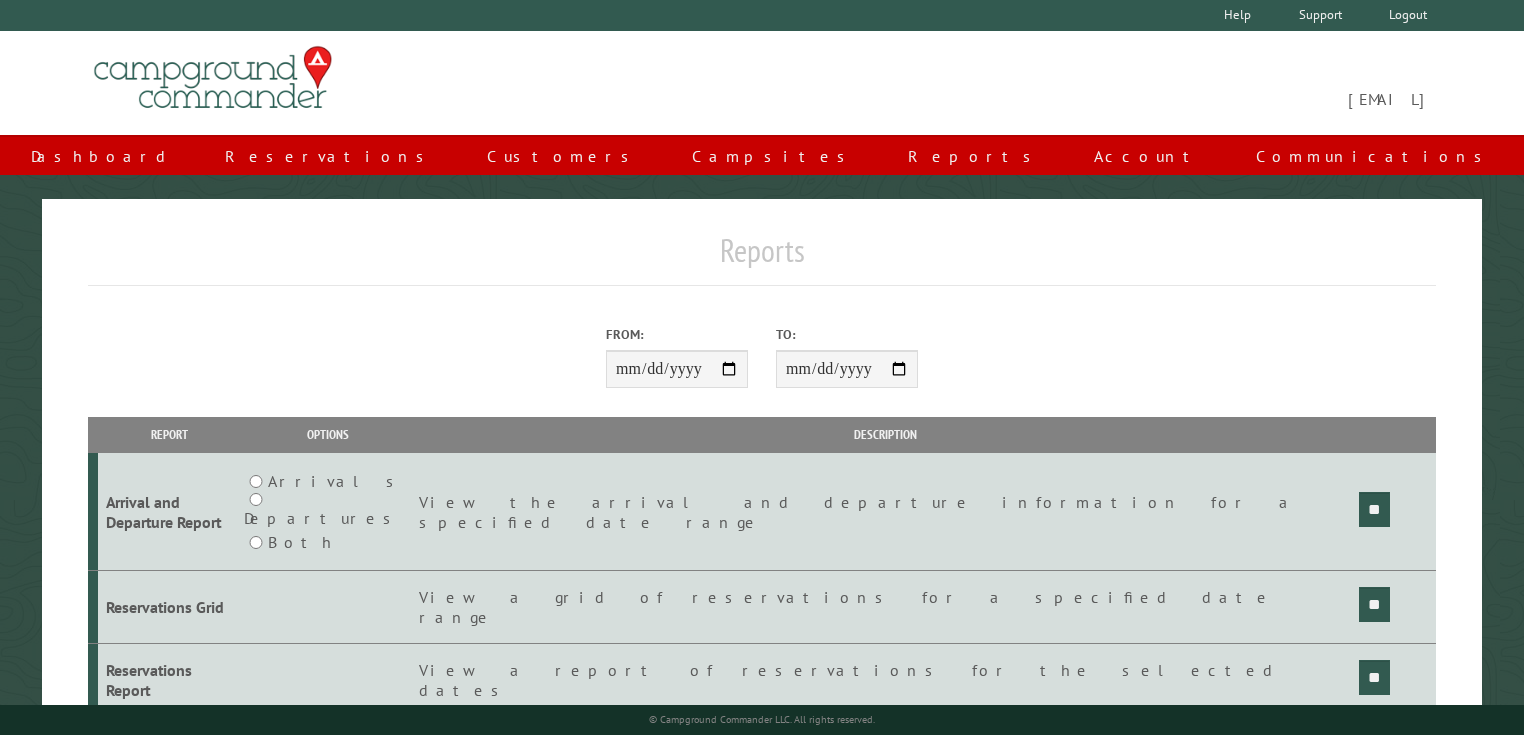 scroll, scrollTop: 0, scrollLeft: 0, axis: both 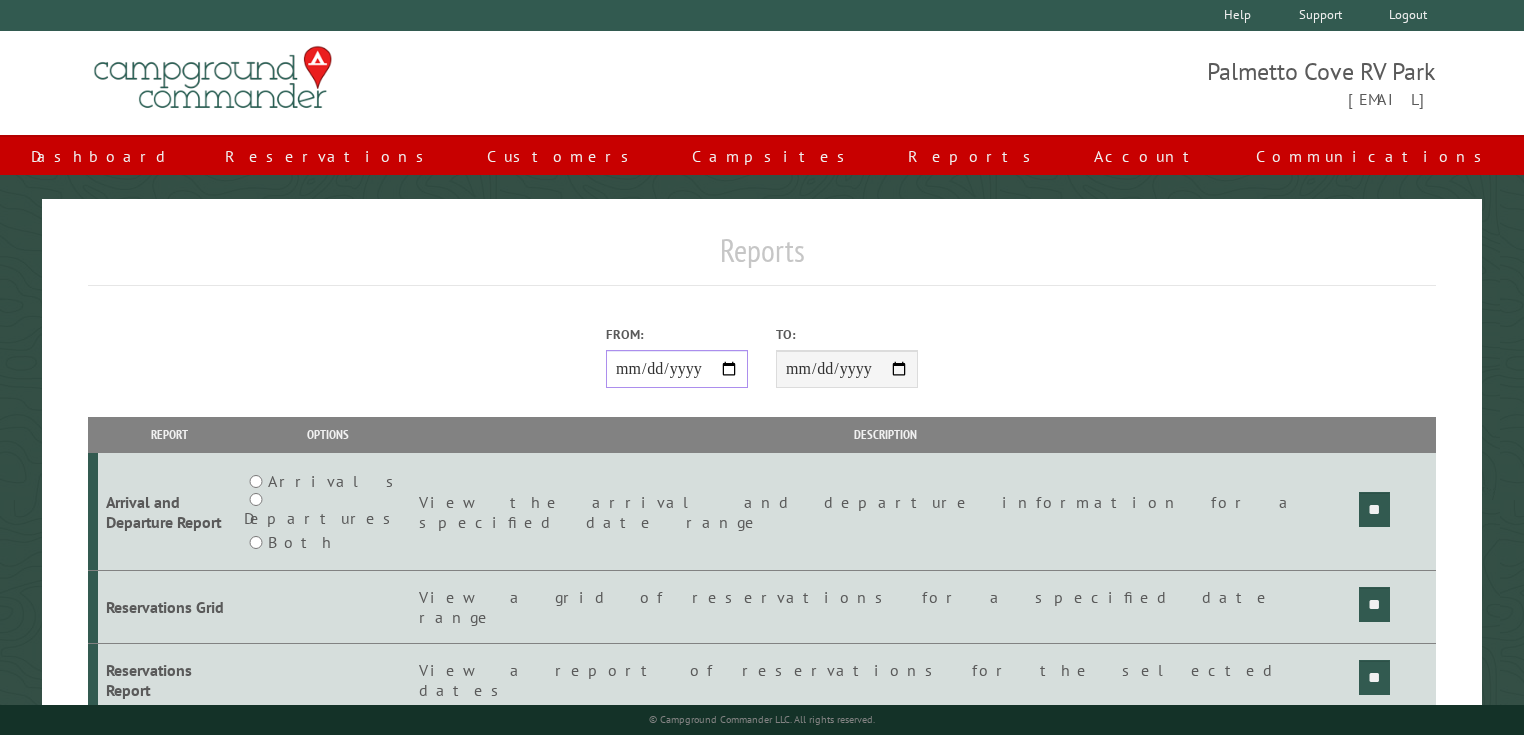 click on "From:" at bounding box center (677, 369) 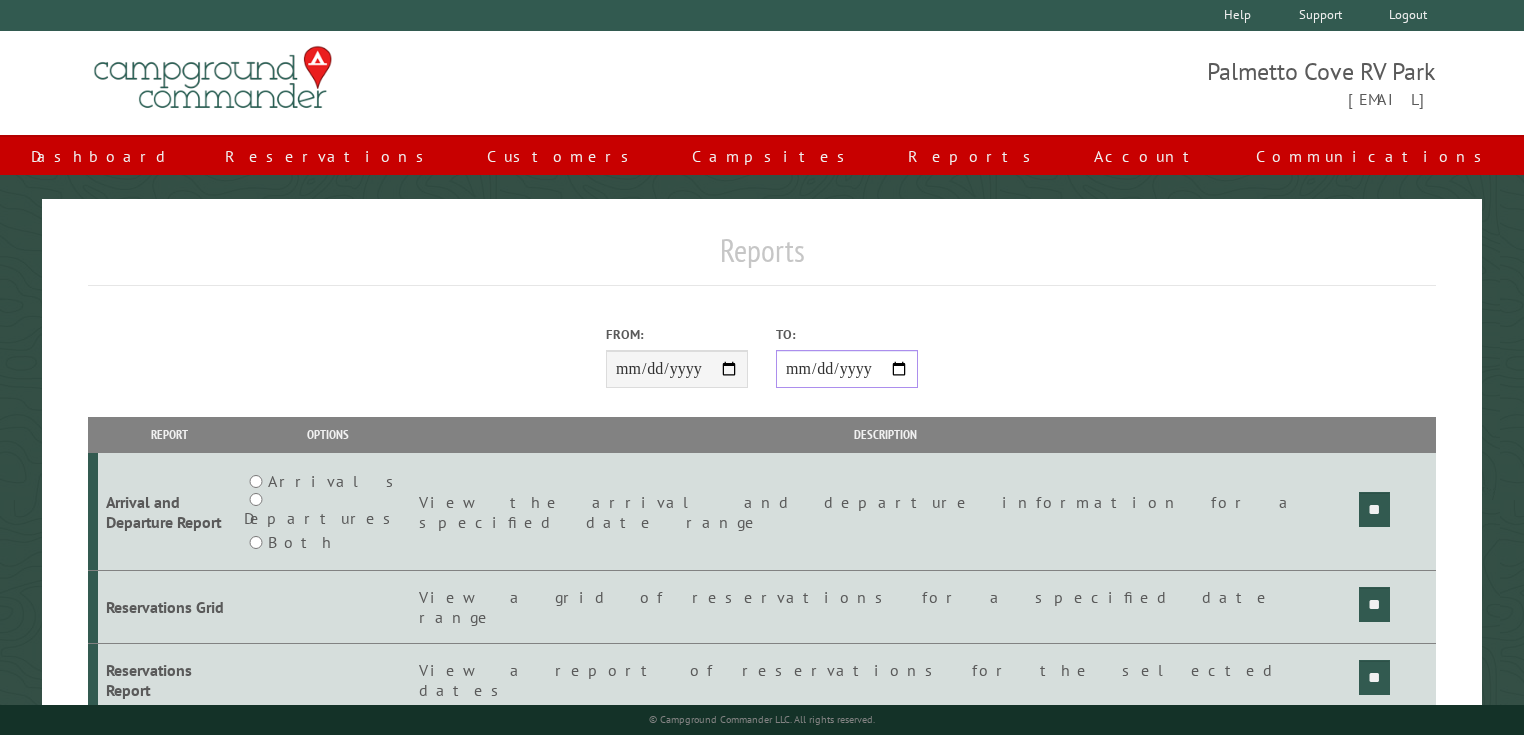 click on "**********" at bounding box center [847, 369] 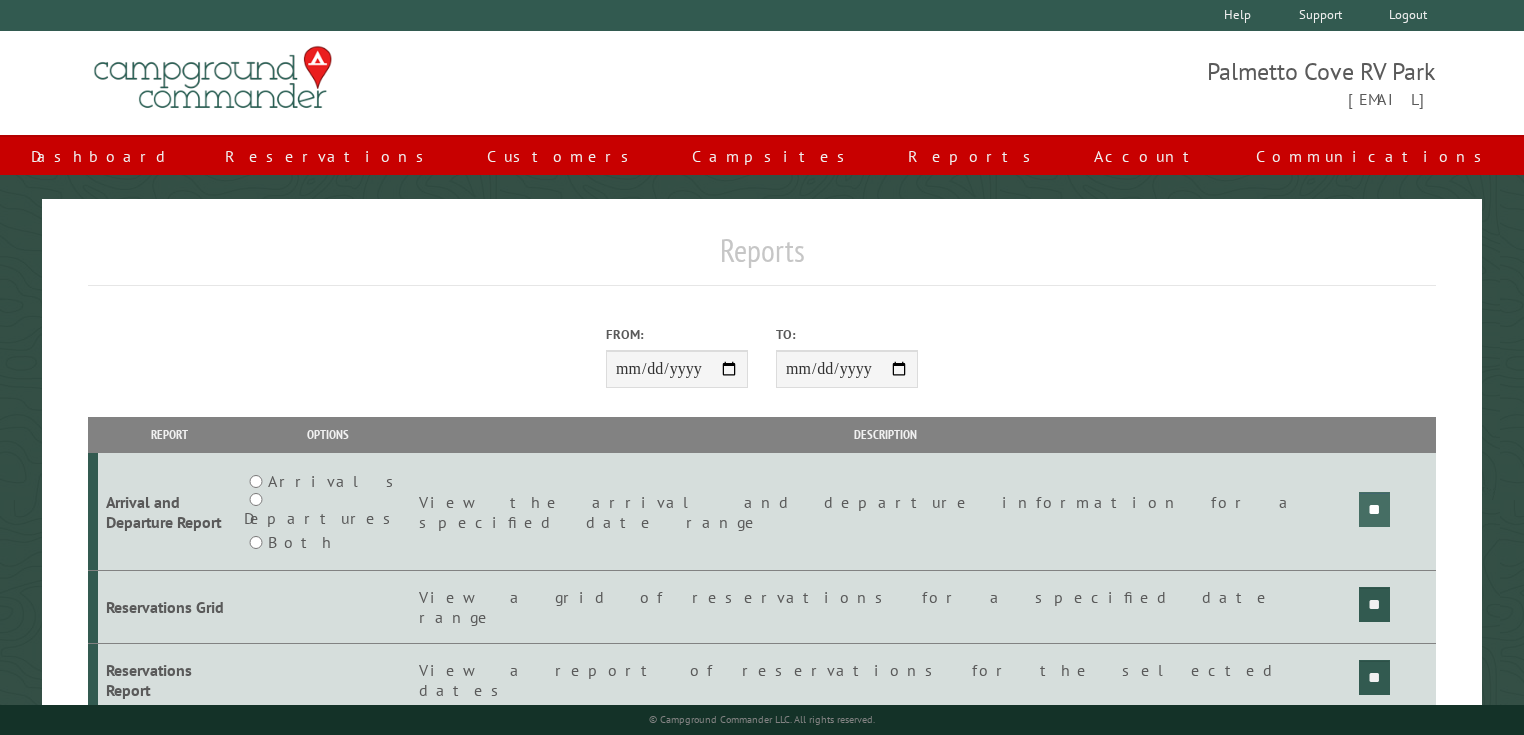 click on "**" at bounding box center [1374, 509] 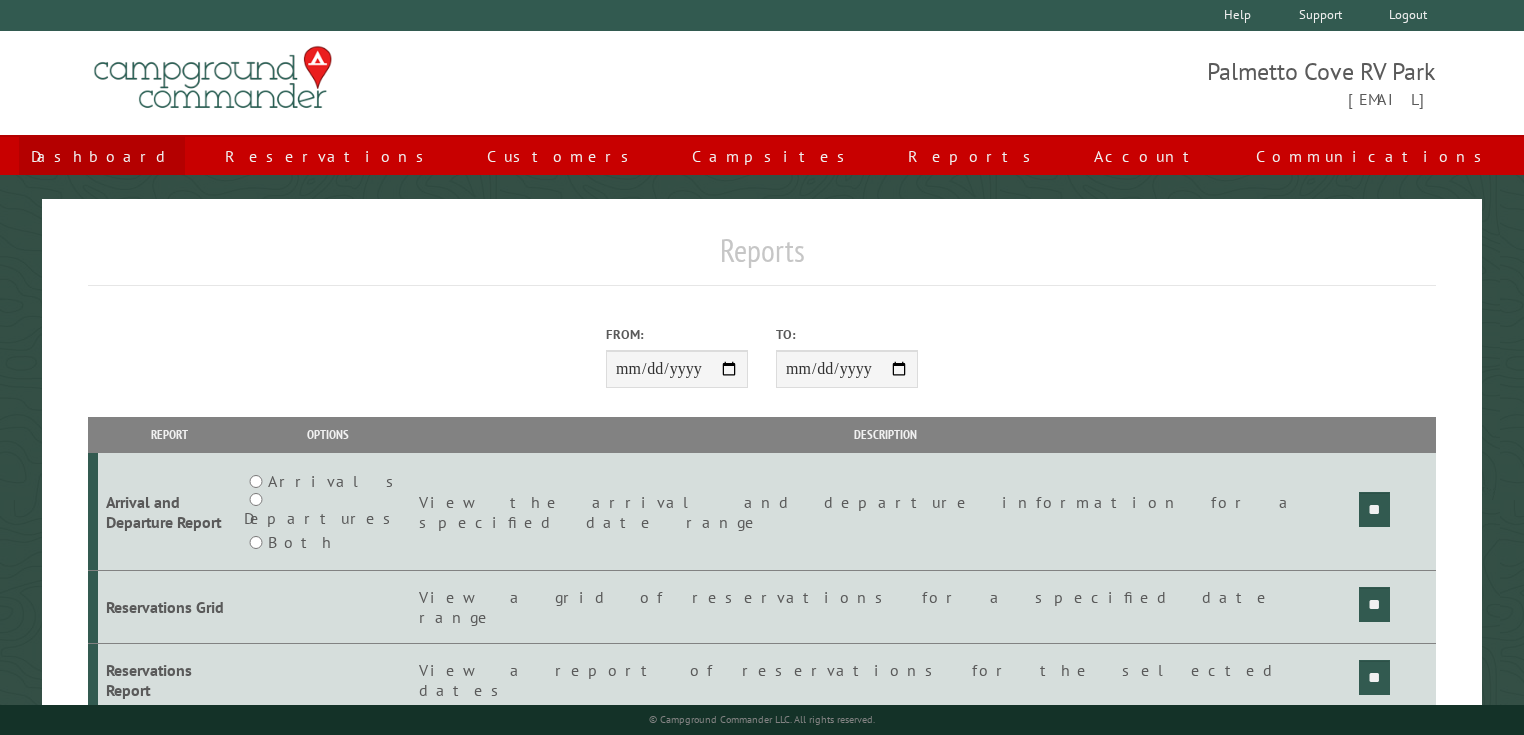 click on "Dashboard" at bounding box center [102, 156] 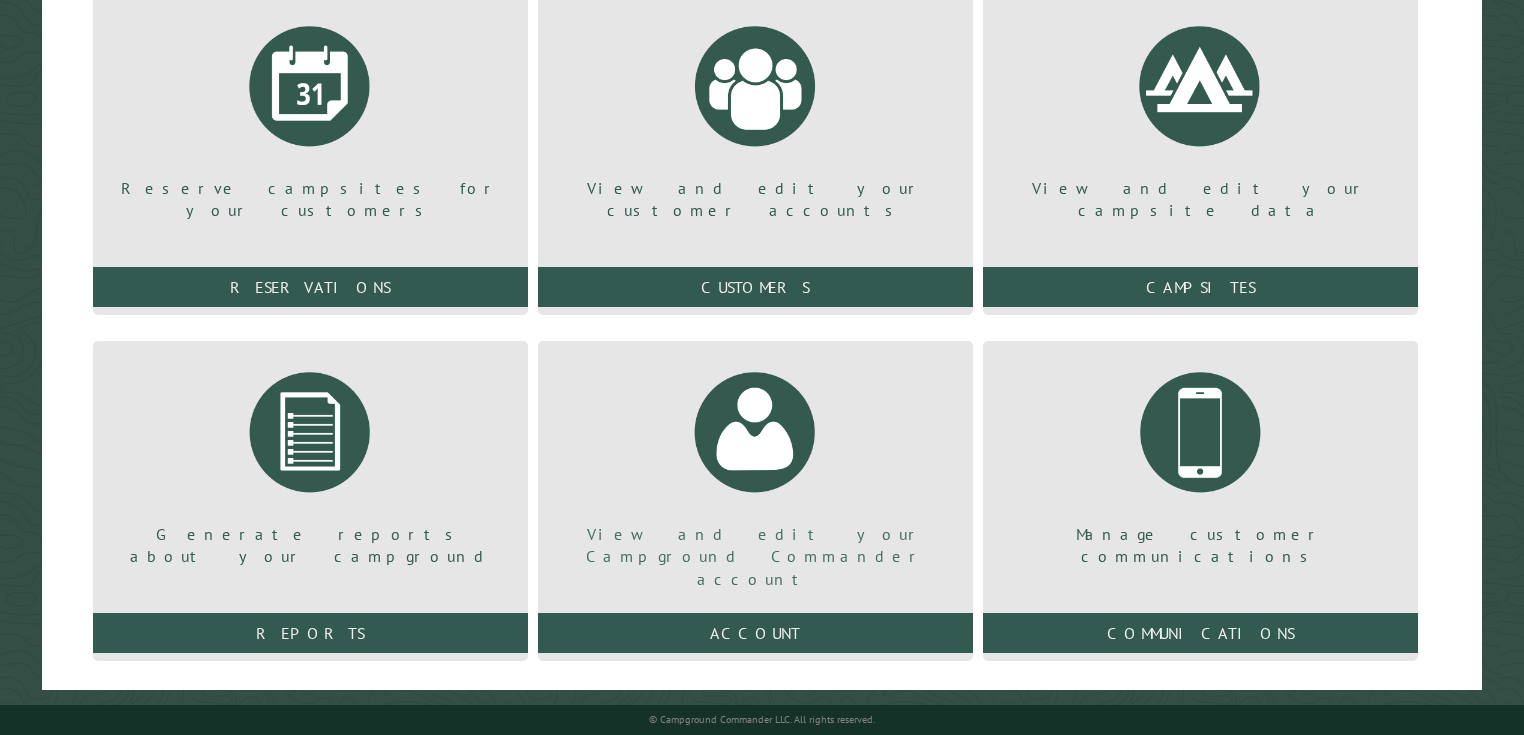 scroll, scrollTop: 266, scrollLeft: 0, axis: vertical 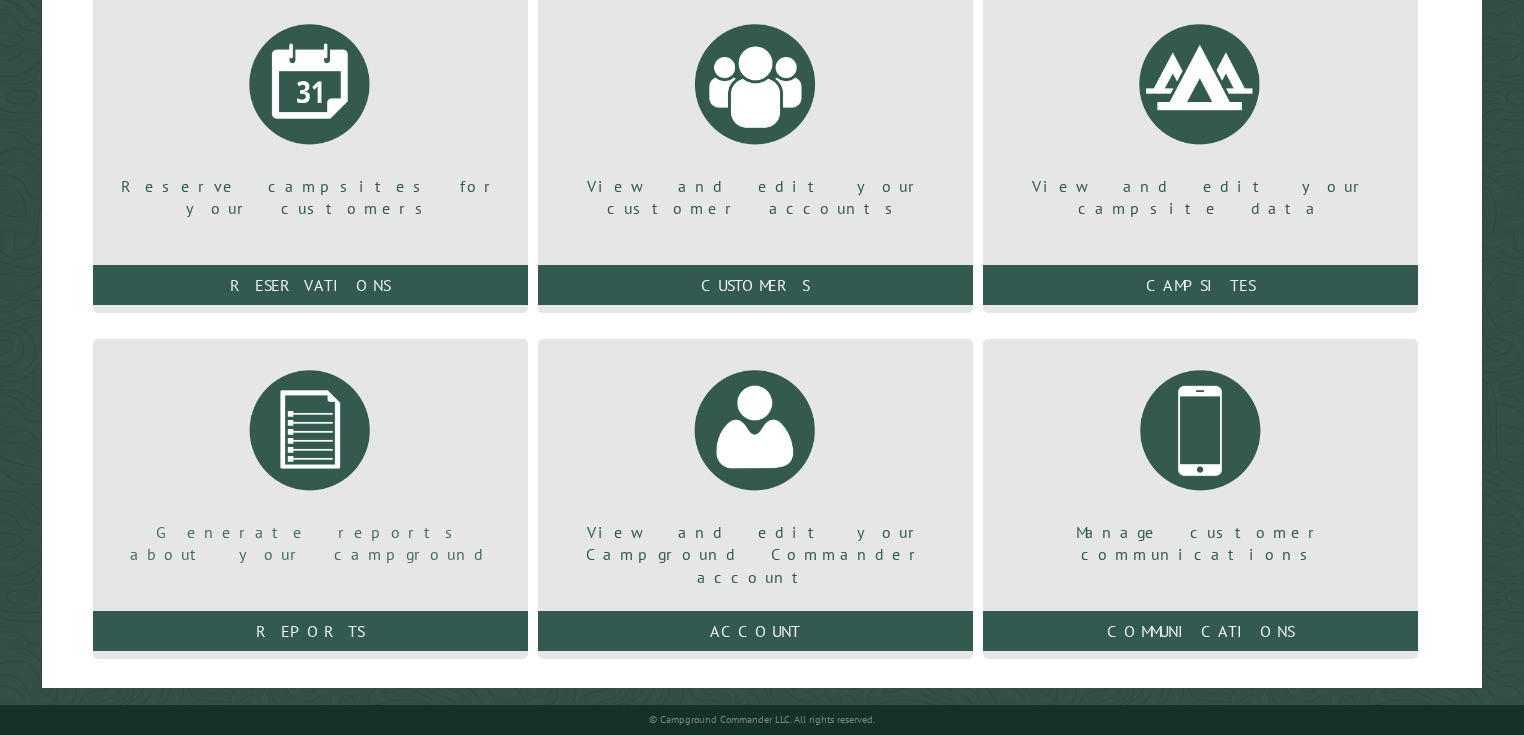 click on "Generate reports about your campground" at bounding box center (310, 460) 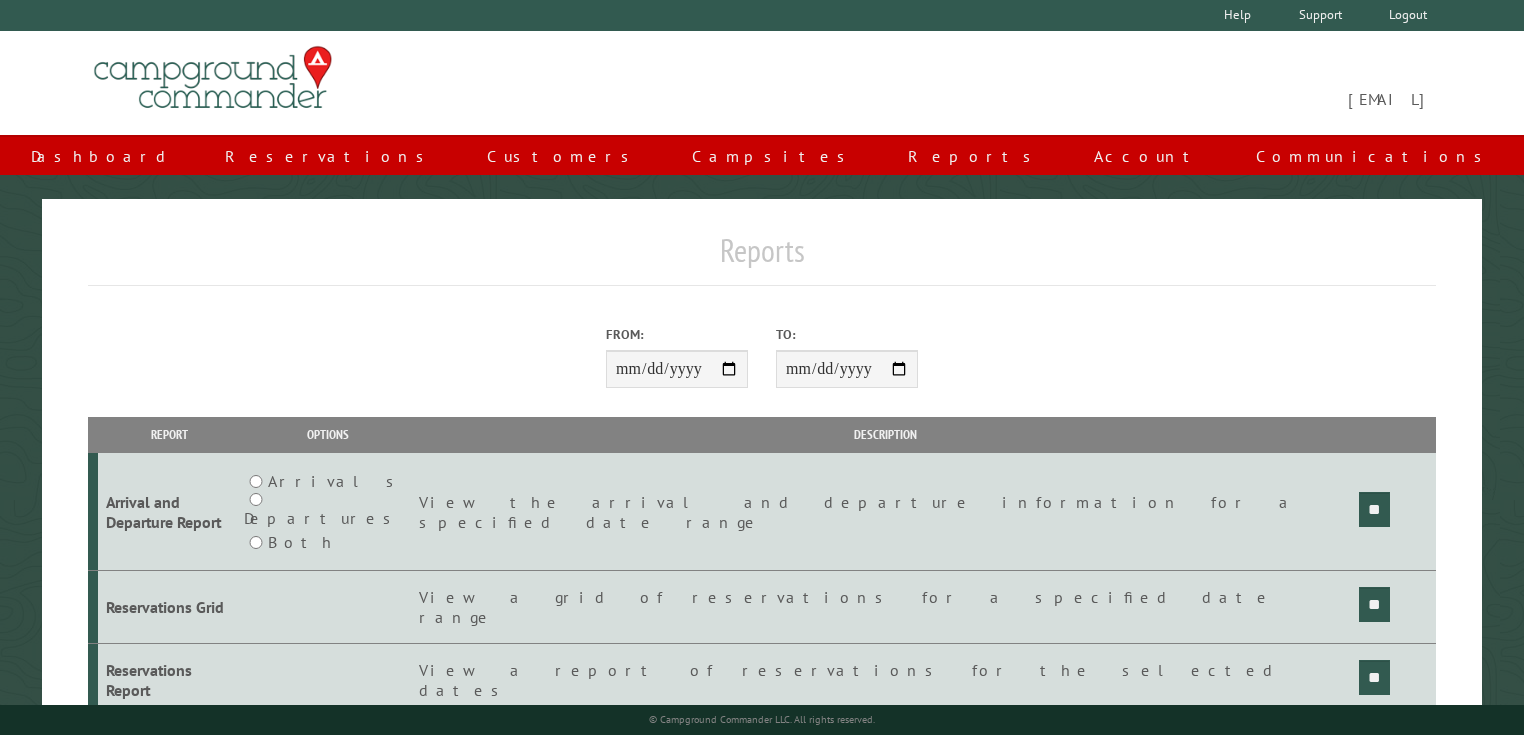 scroll, scrollTop: 0, scrollLeft: 0, axis: both 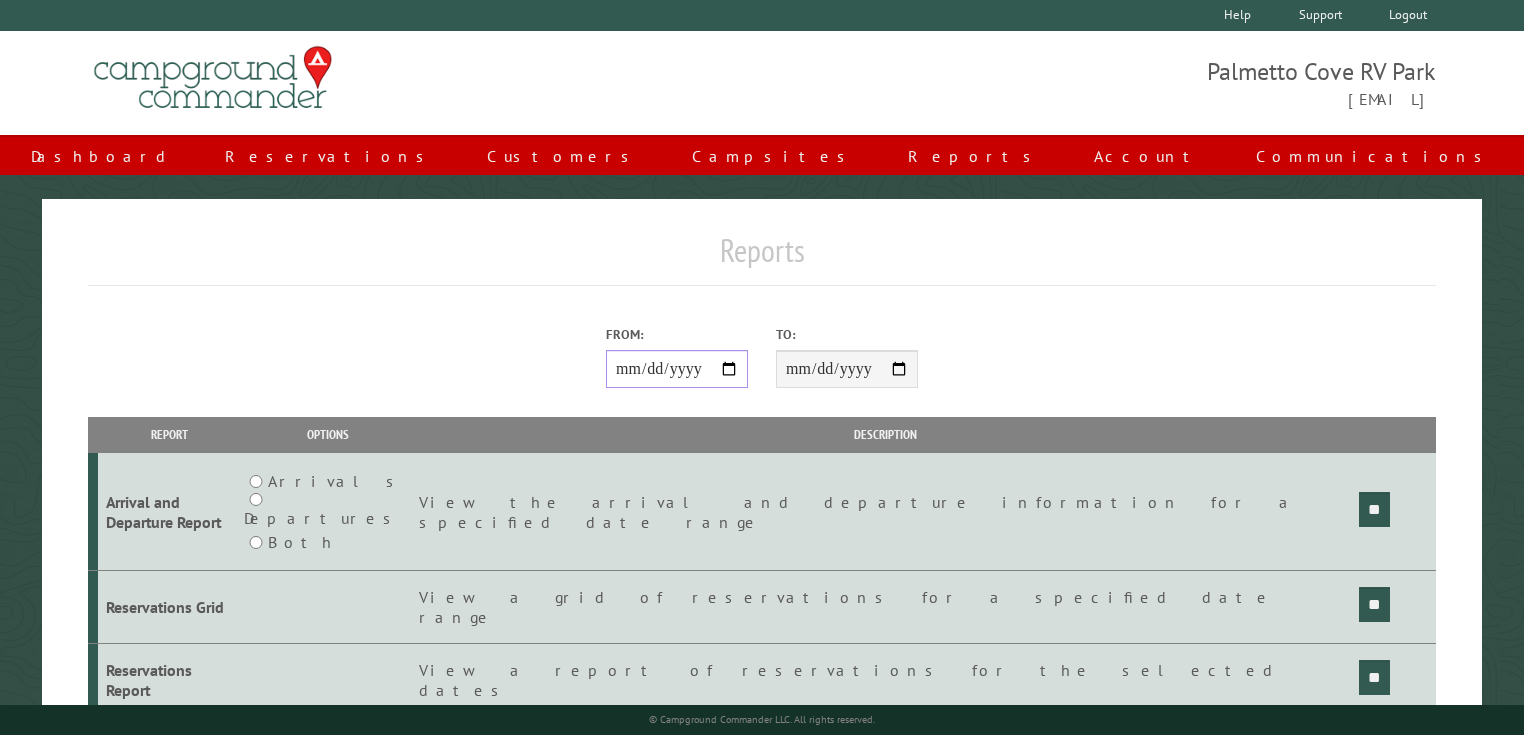 click on "From:" at bounding box center (677, 369) 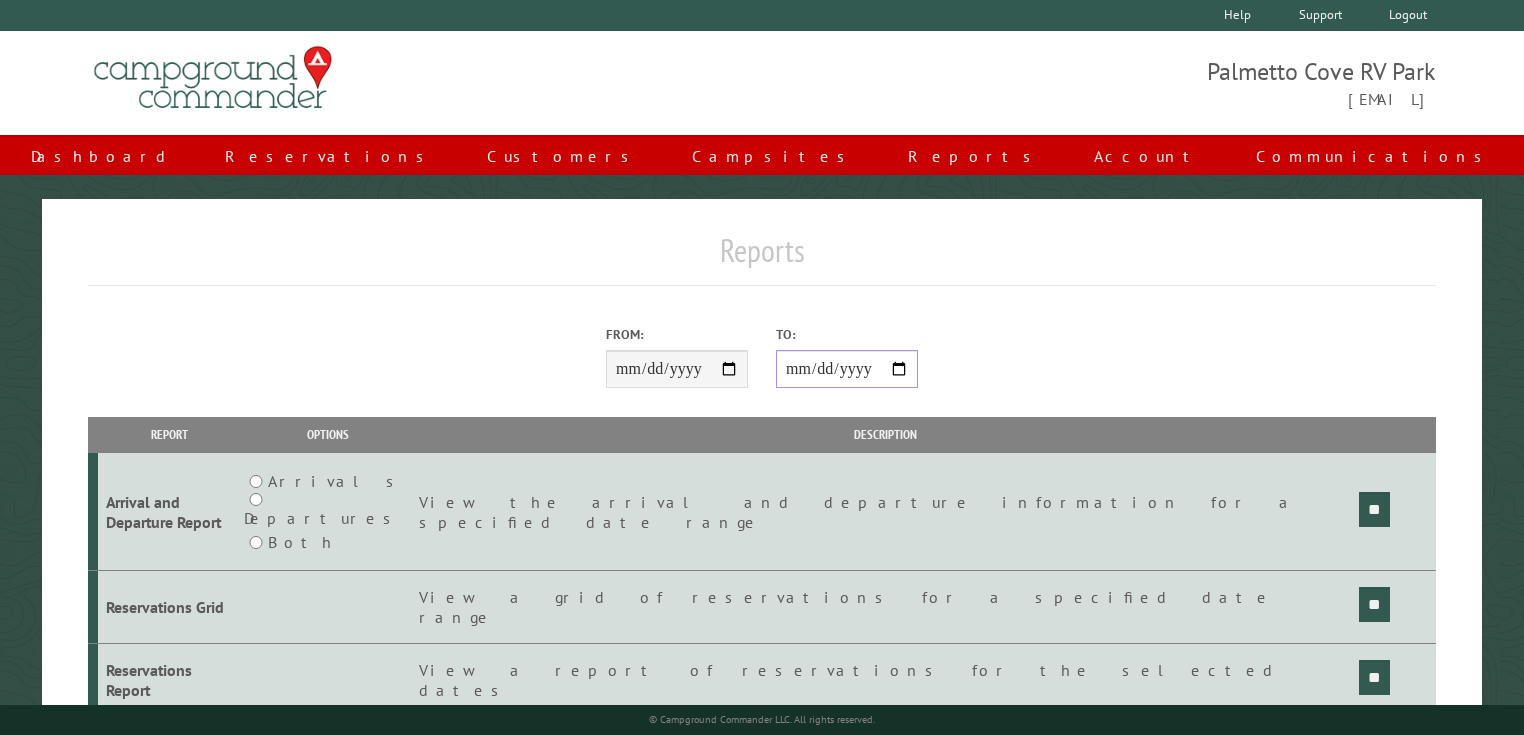click on "**********" at bounding box center [847, 369] 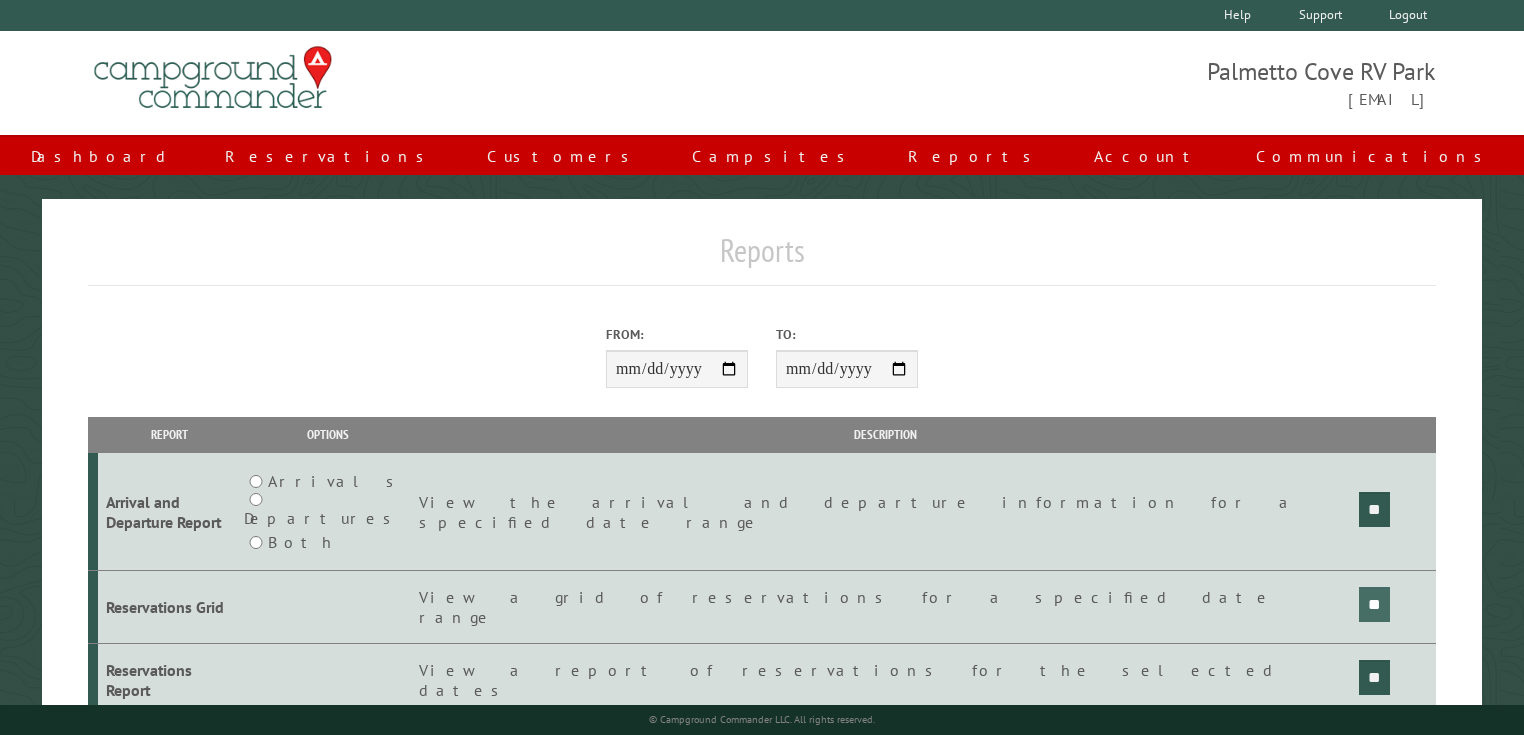 click on "**" at bounding box center (1374, 509) 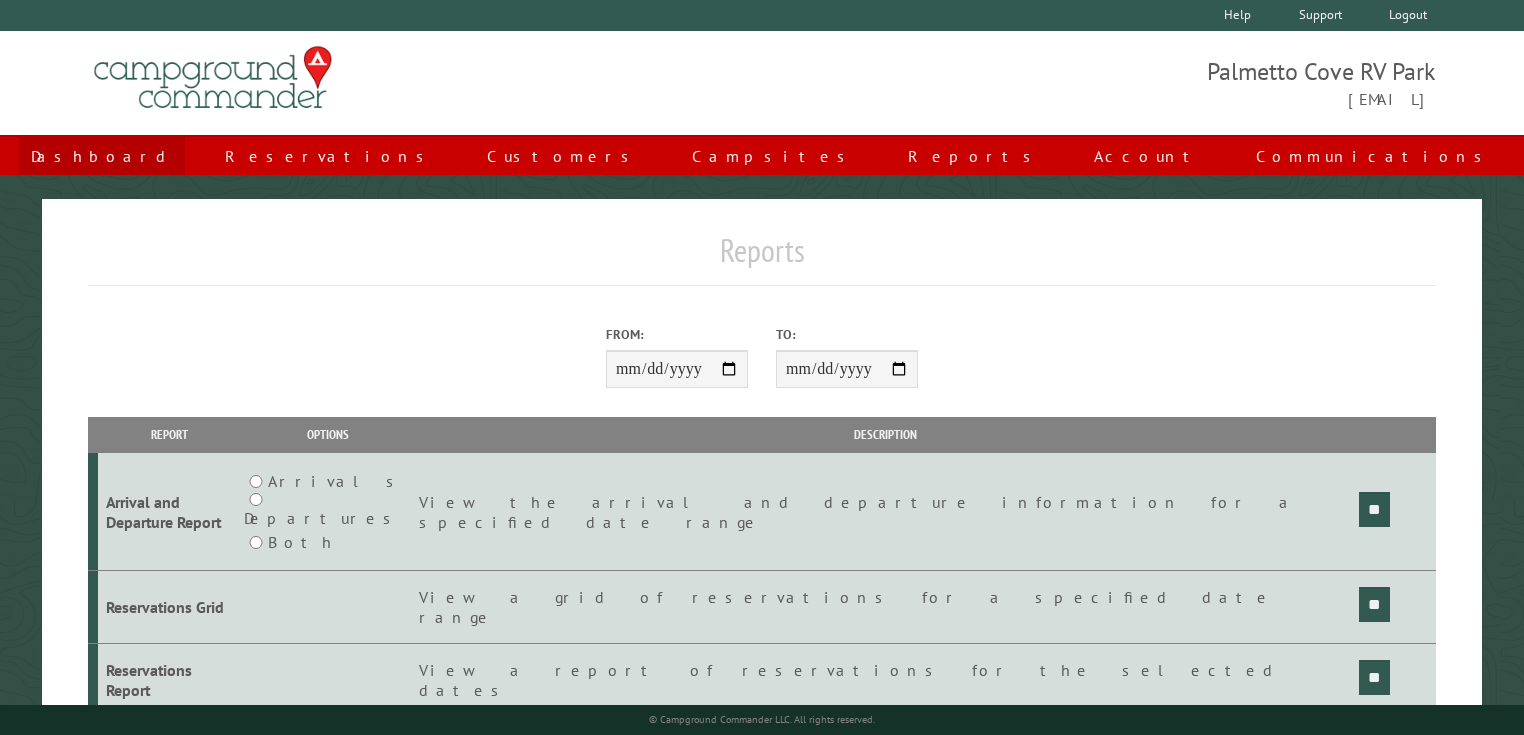 click on "Dashboard" at bounding box center (102, 156) 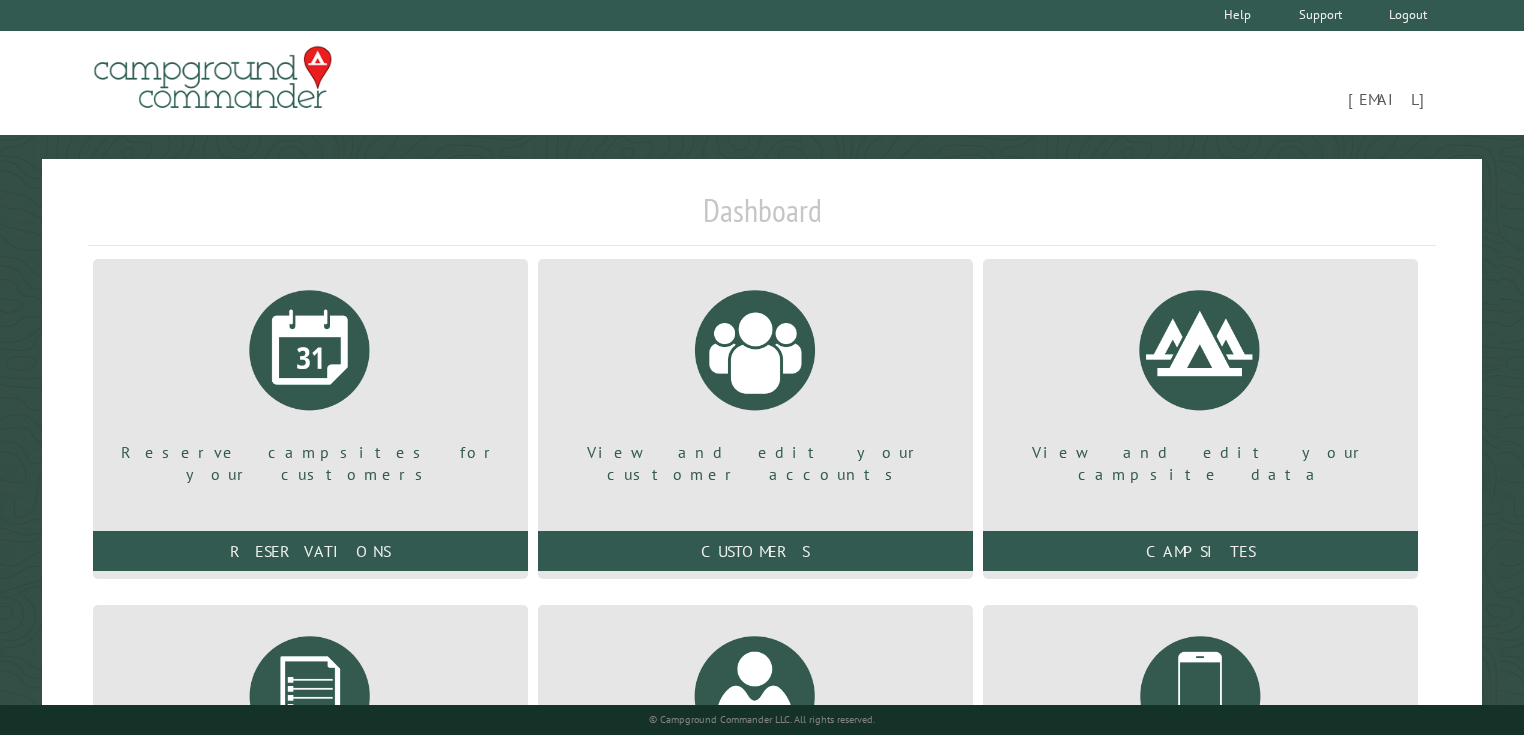 scroll, scrollTop: 0, scrollLeft: 0, axis: both 